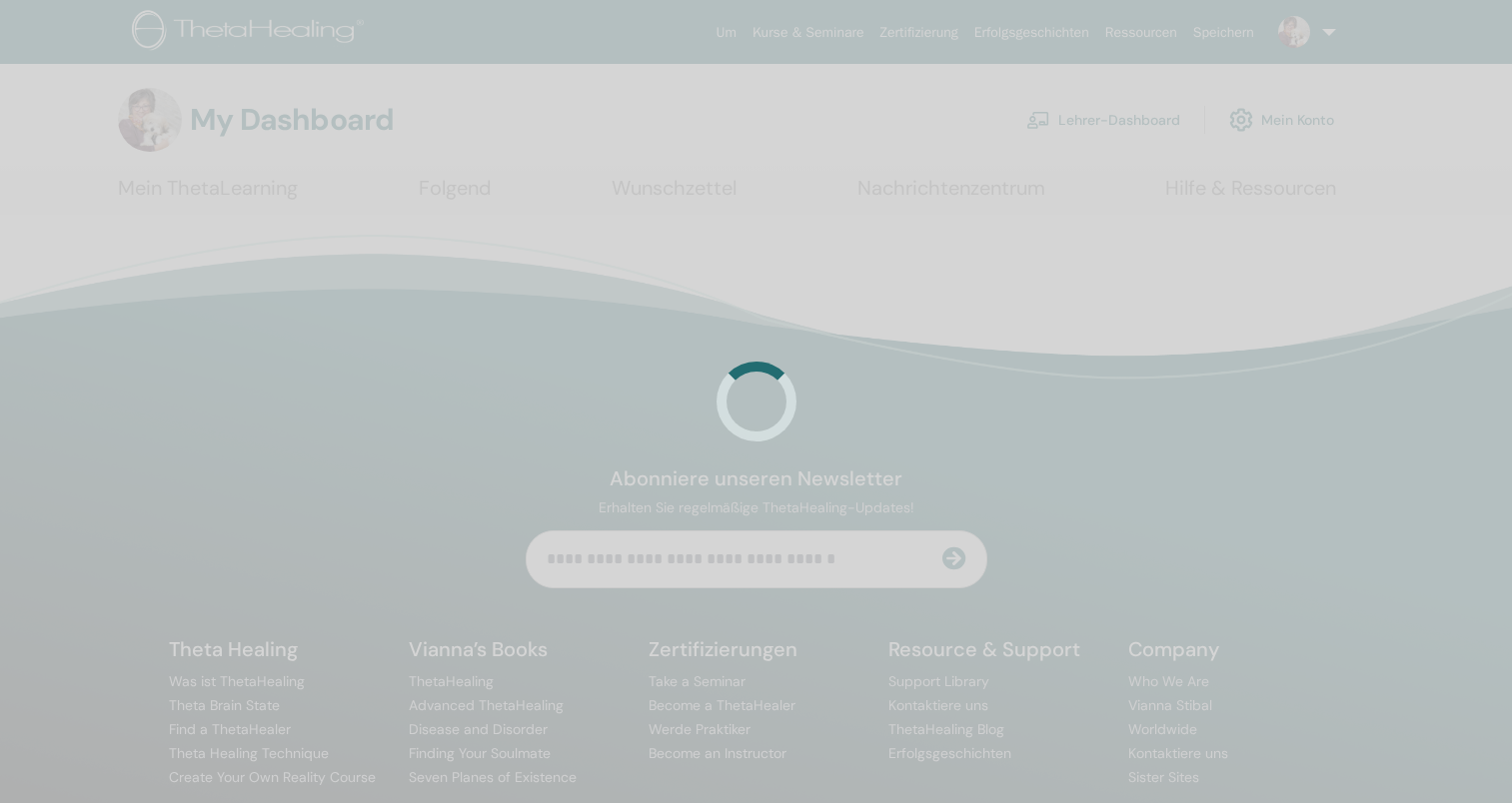 scroll, scrollTop: 0, scrollLeft: 0, axis: both 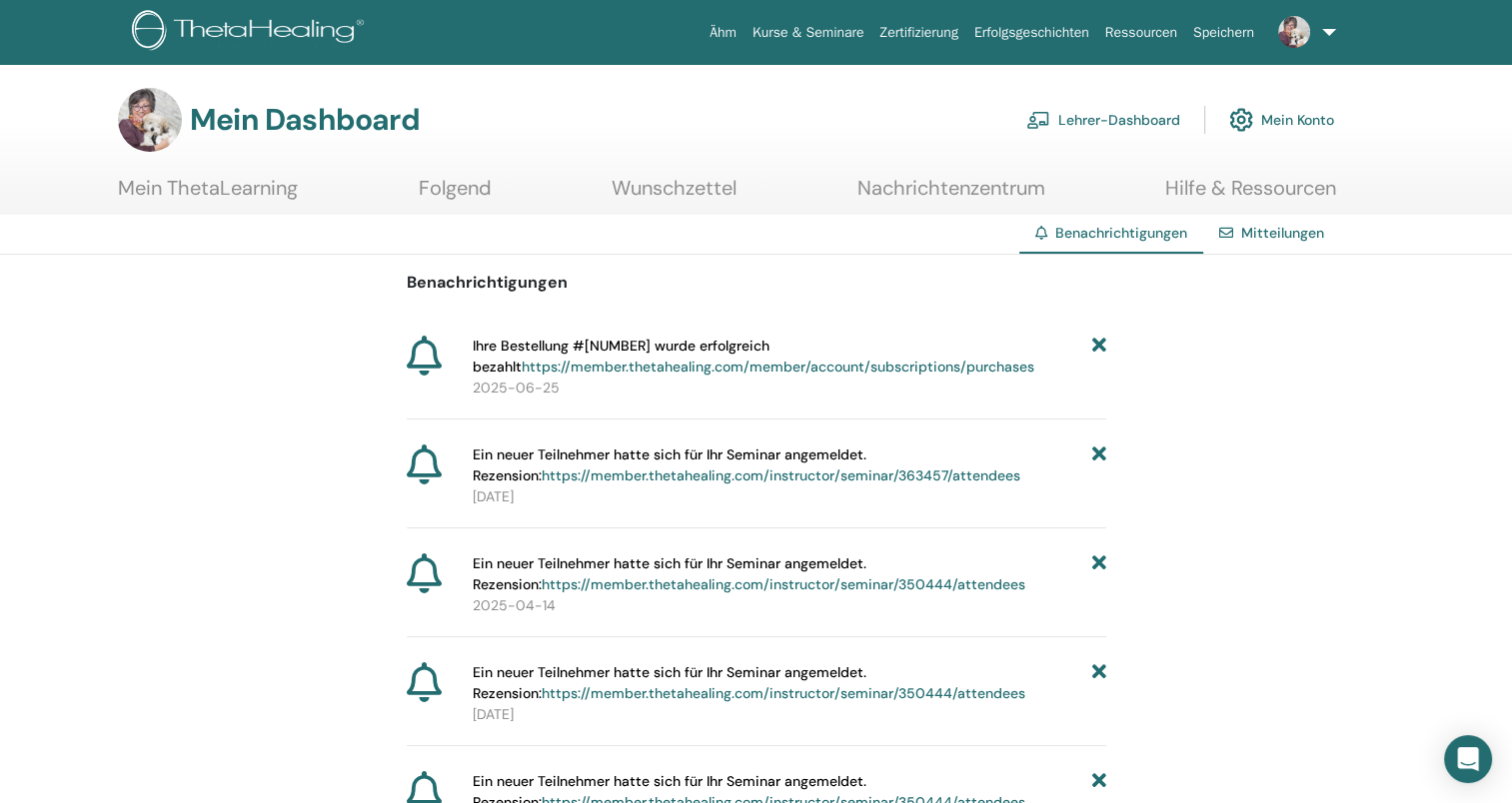 click on "https://member.thetahealing.com/instructor/seminar/350444/attendees" at bounding box center (783, 584) 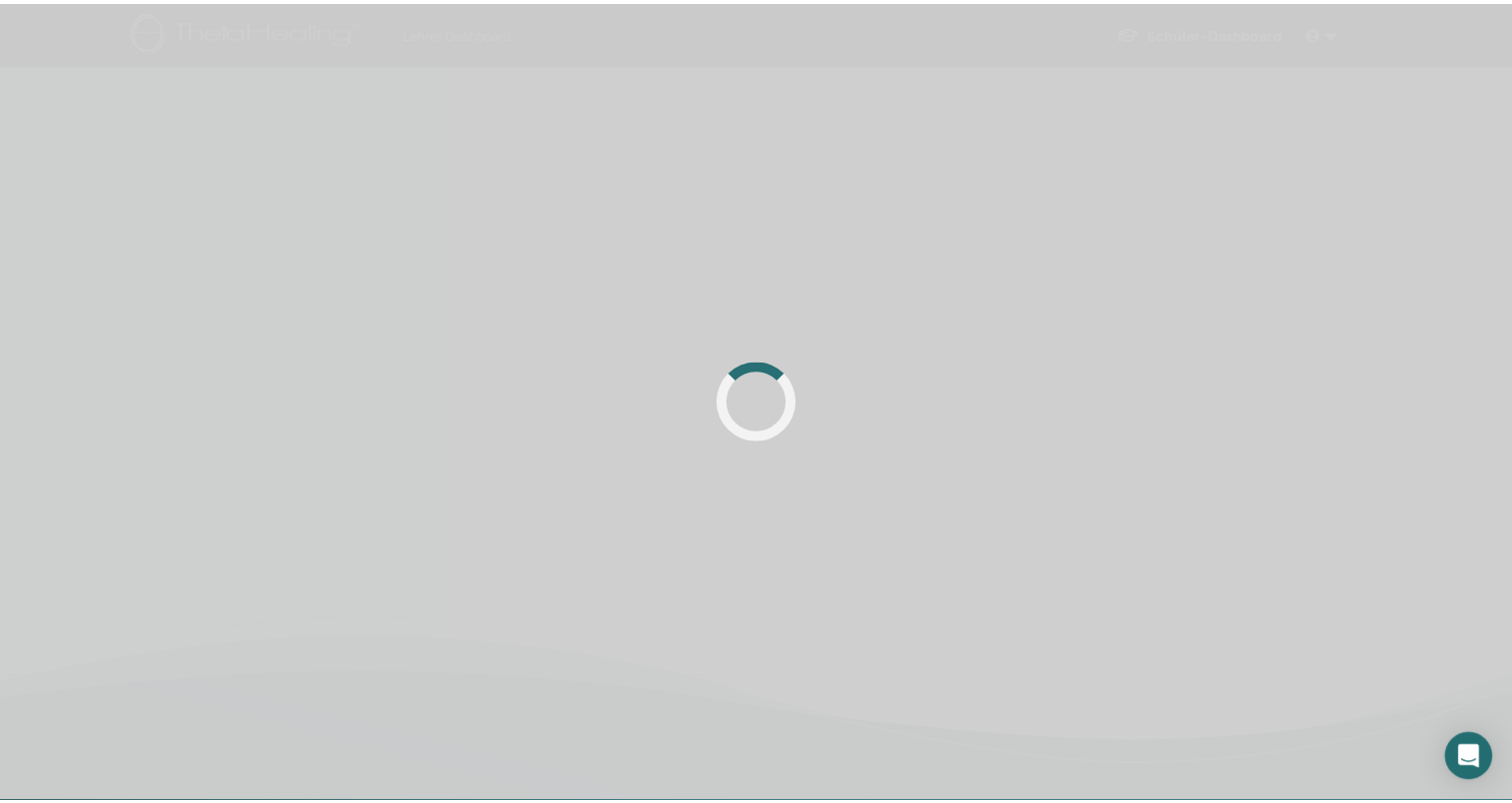 scroll, scrollTop: 0, scrollLeft: 0, axis: both 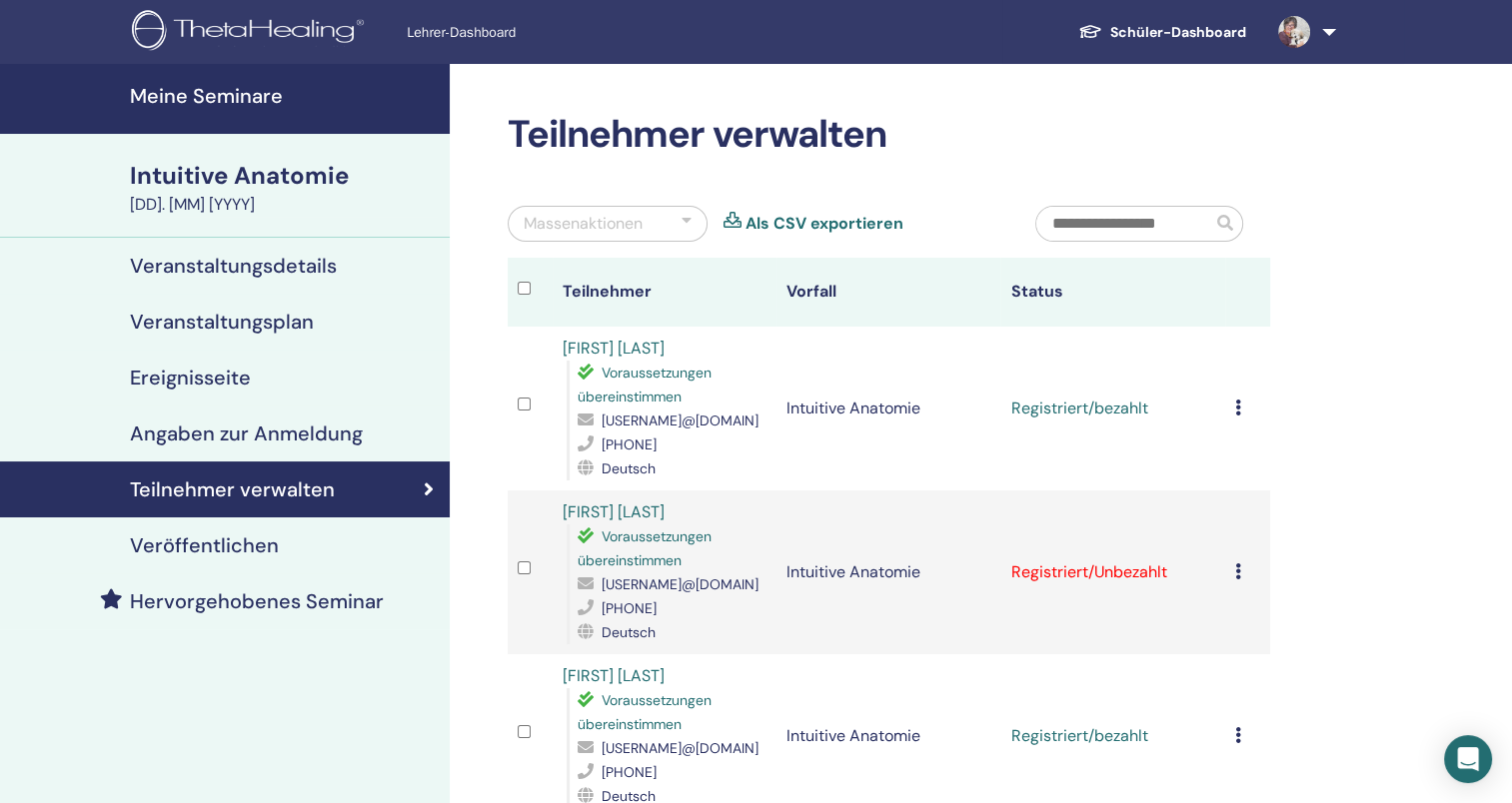 click at bounding box center [1238, 571] 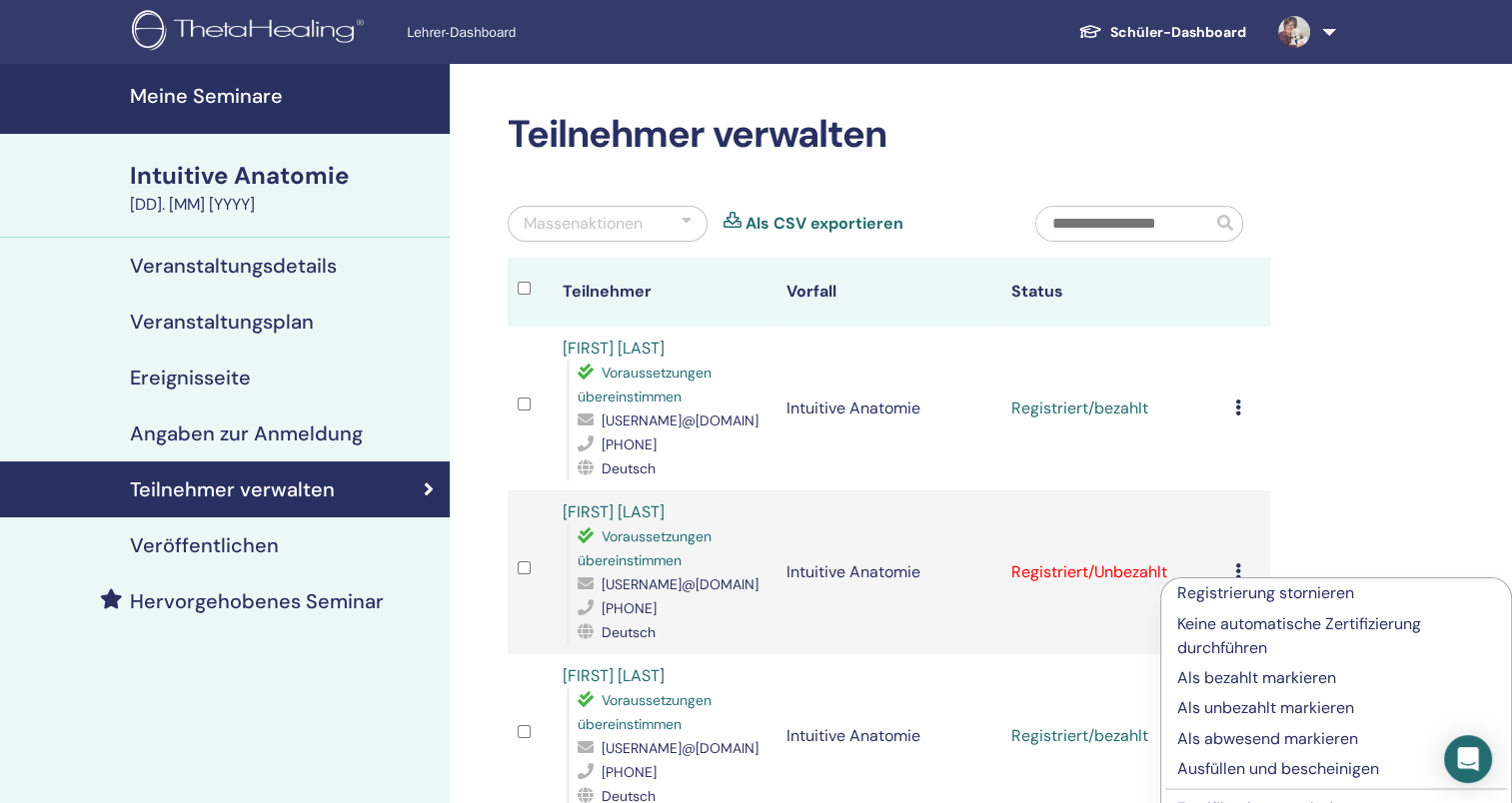 click on "Als bezahlt markieren" at bounding box center [1336, 678] 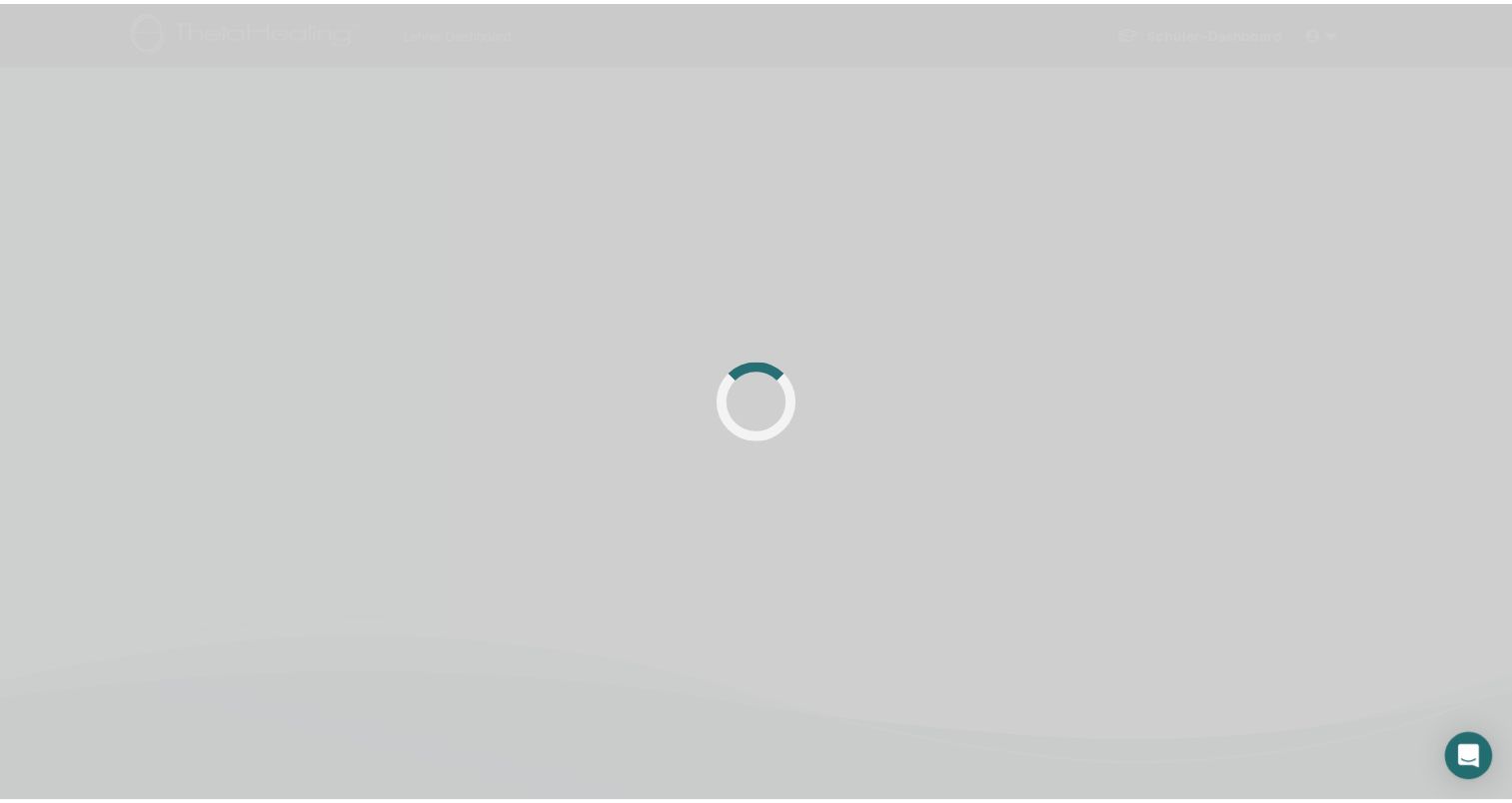 scroll, scrollTop: 0, scrollLeft: 0, axis: both 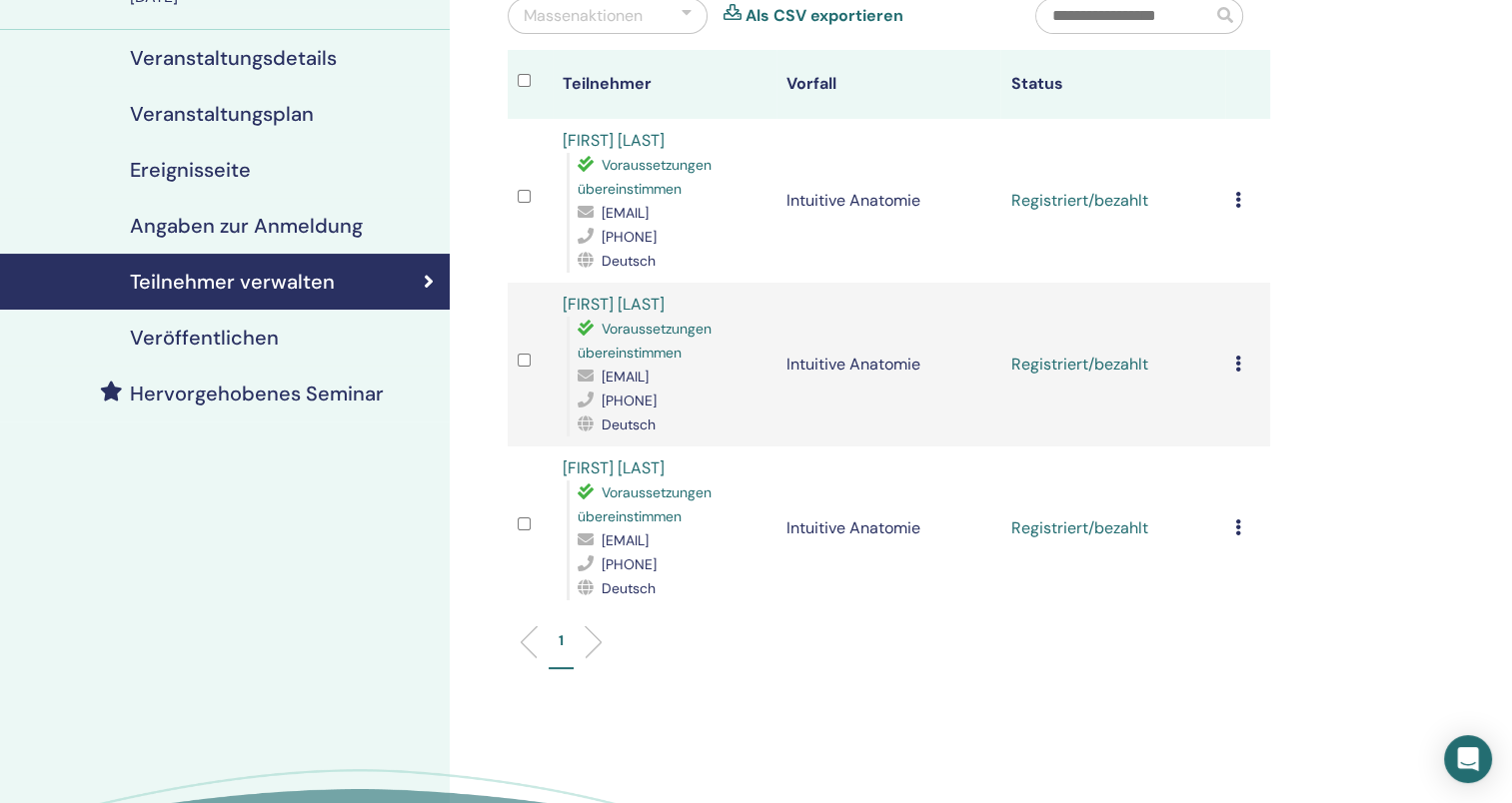 click at bounding box center [1238, 200] 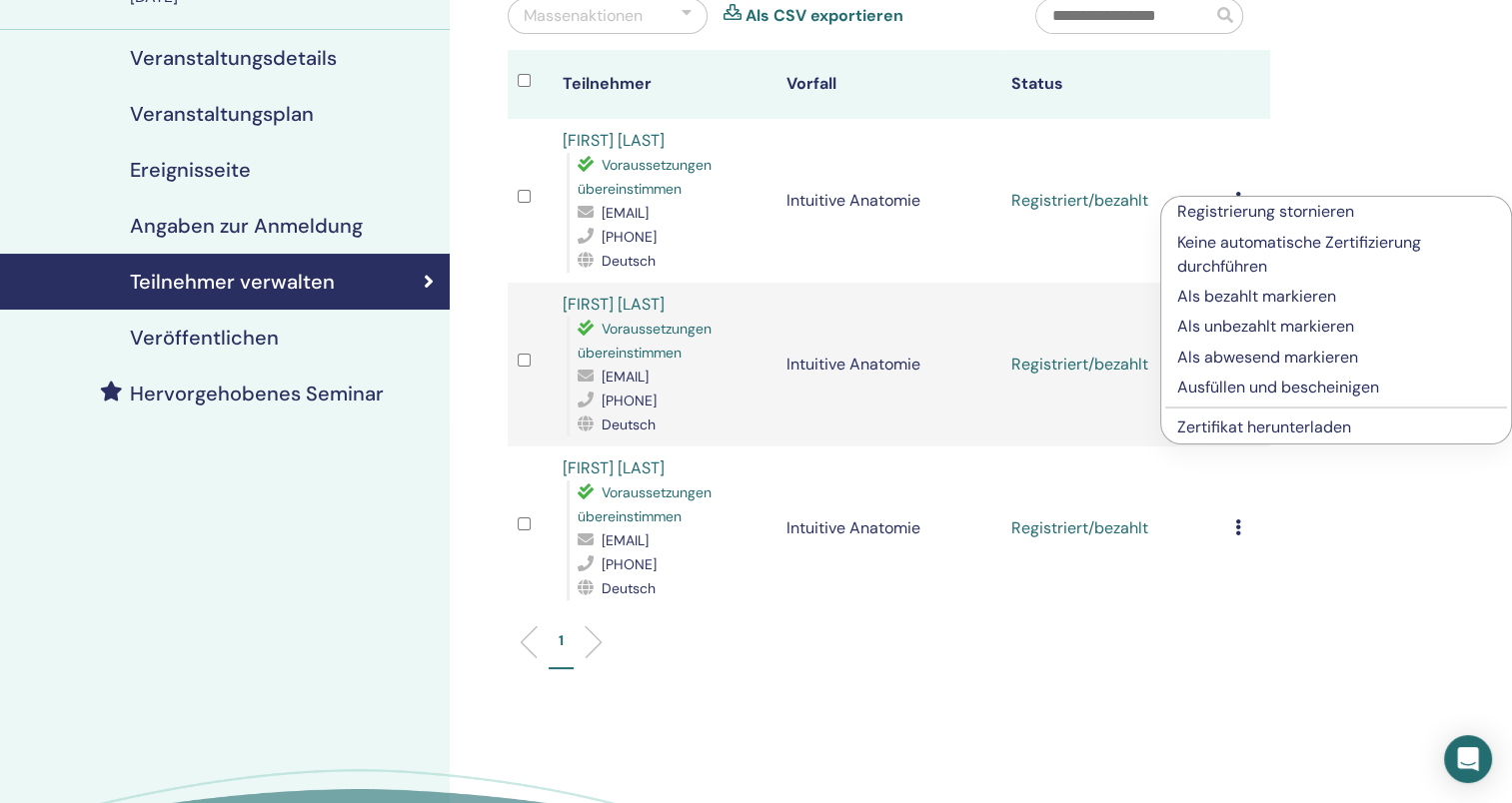 click on "Zertifikat herunterladen" at bounding box center [1264, 426] 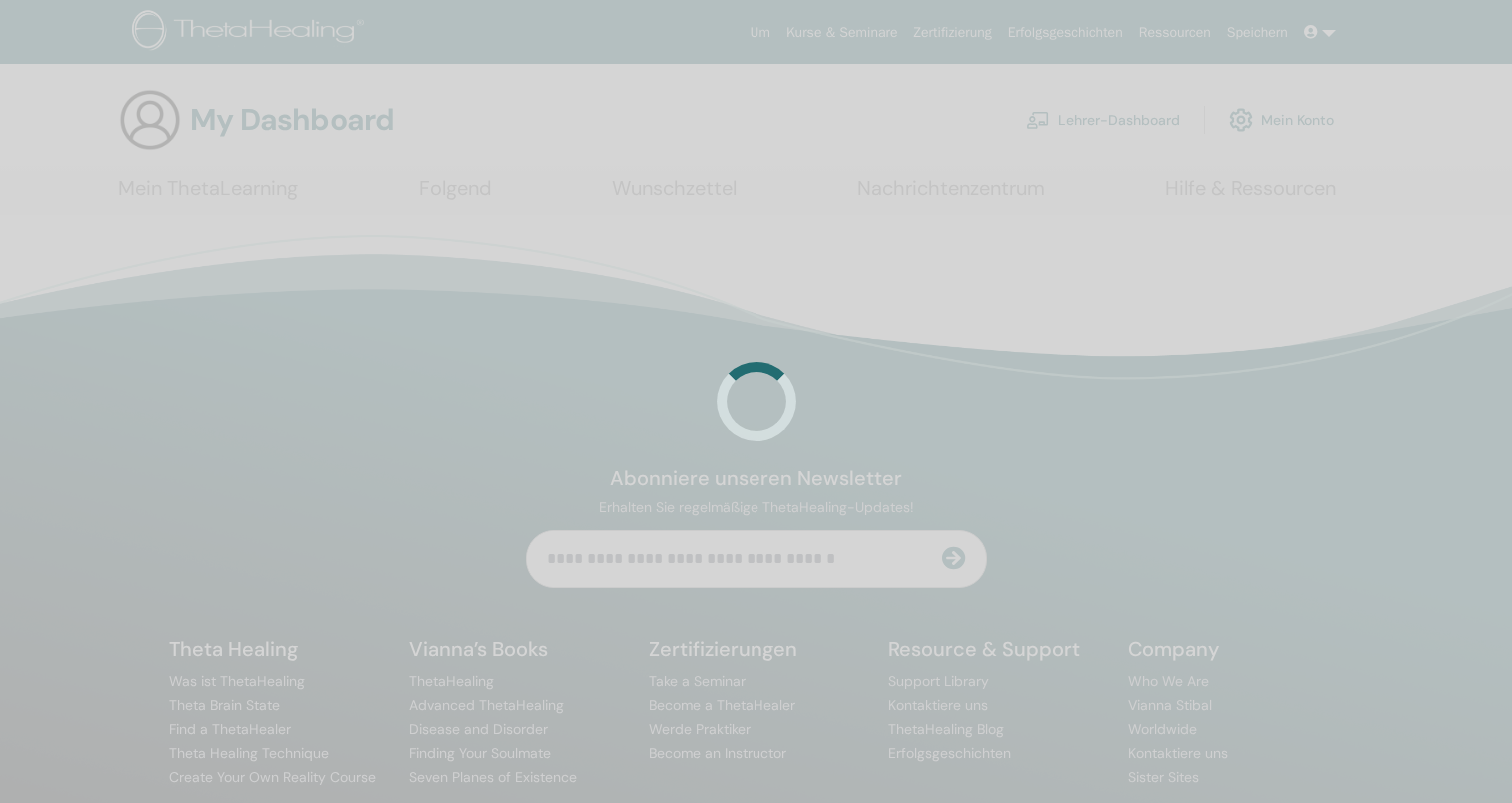 scroll, scrollTop: 0, scrollLeft: 0, axis: both 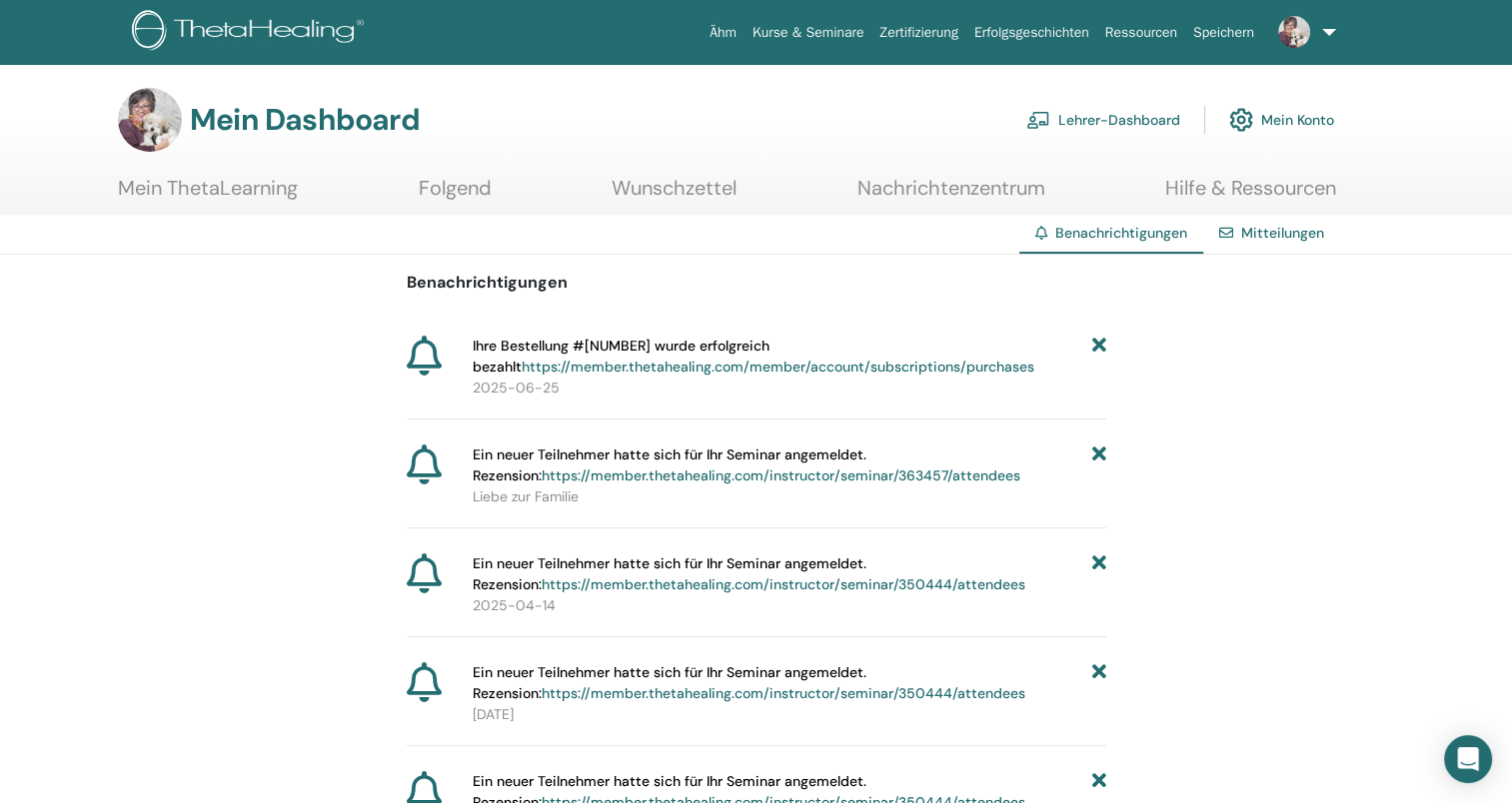 click on "https://member.thetahealing.com/instructor/seminar/350444/attendees" at bounding box center (783, 584) 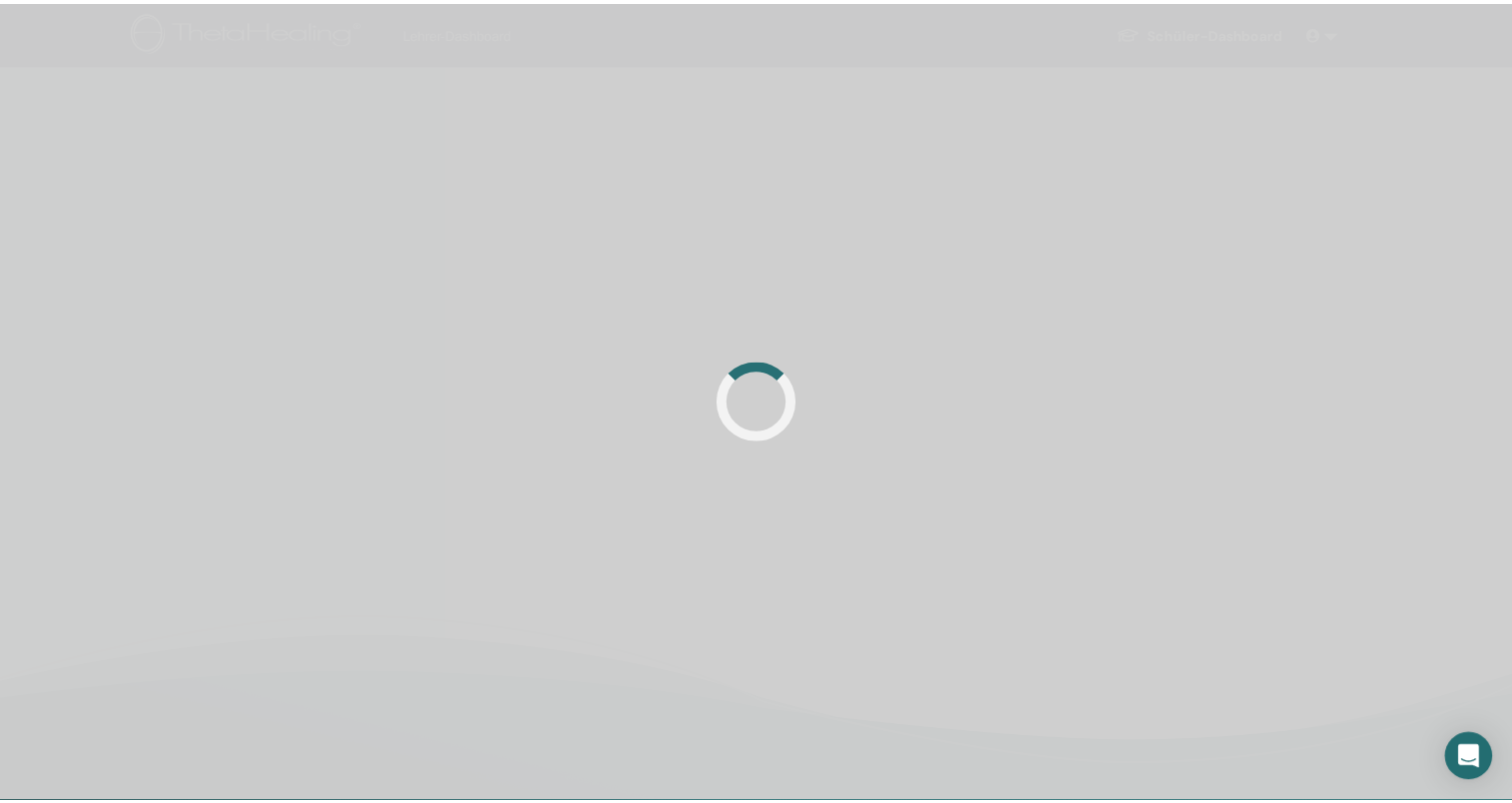 scroll, scrollTop: 0, scrollLeft: 0, axis: both 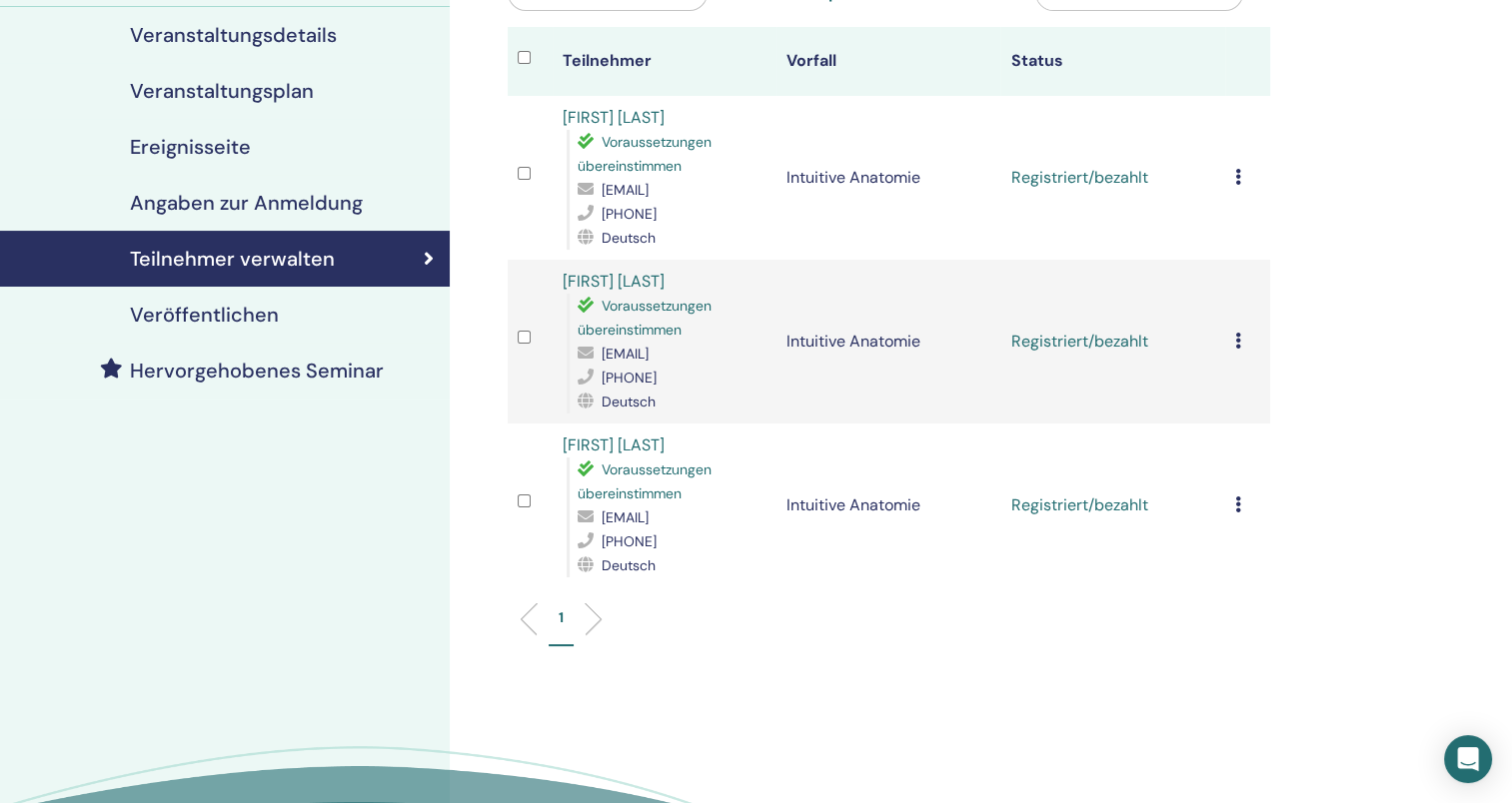 click at bounding box center (1238, 341) 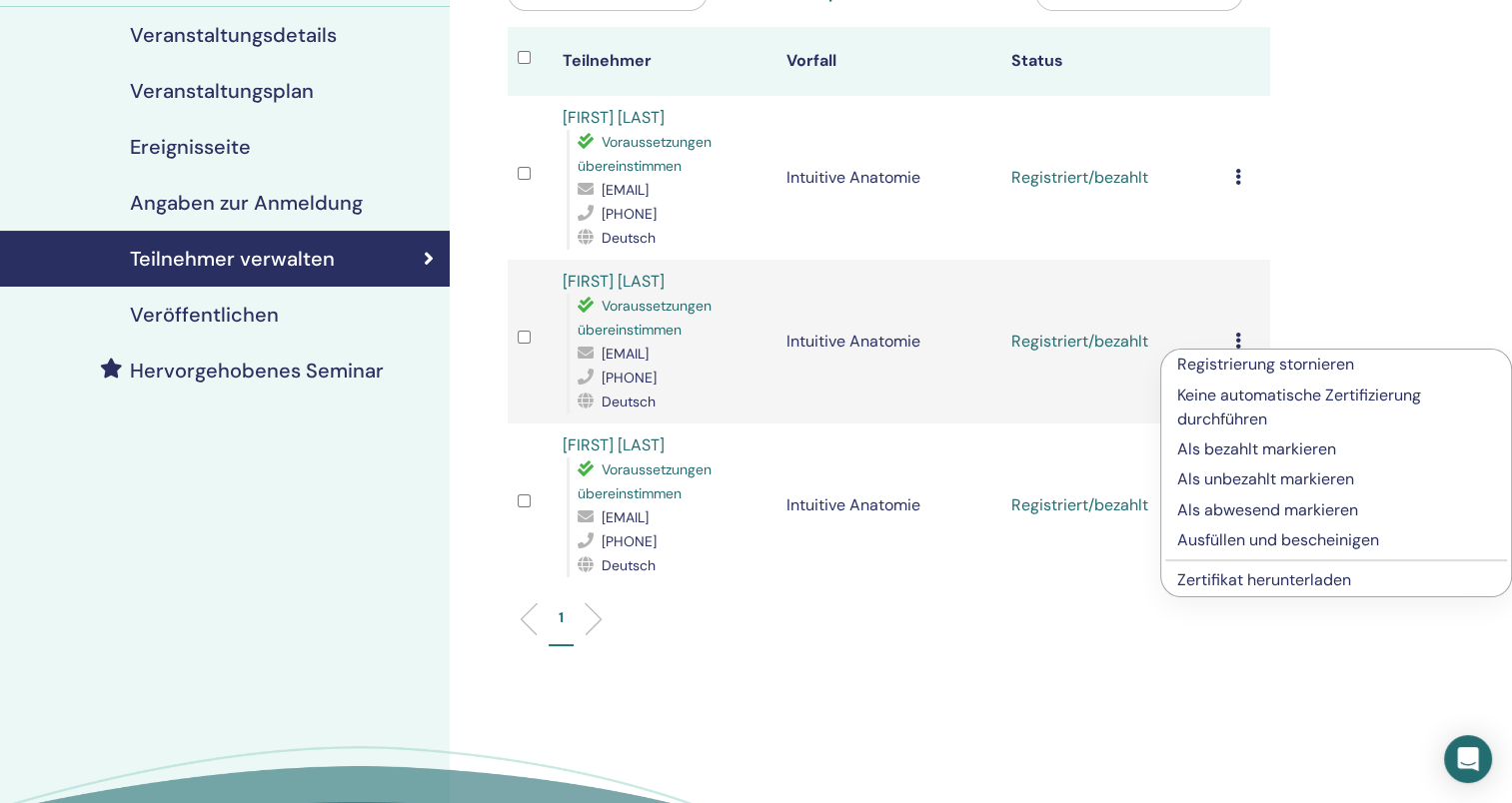 click on "Zertifikat herunterladen" at bounding box center (1264, 579) 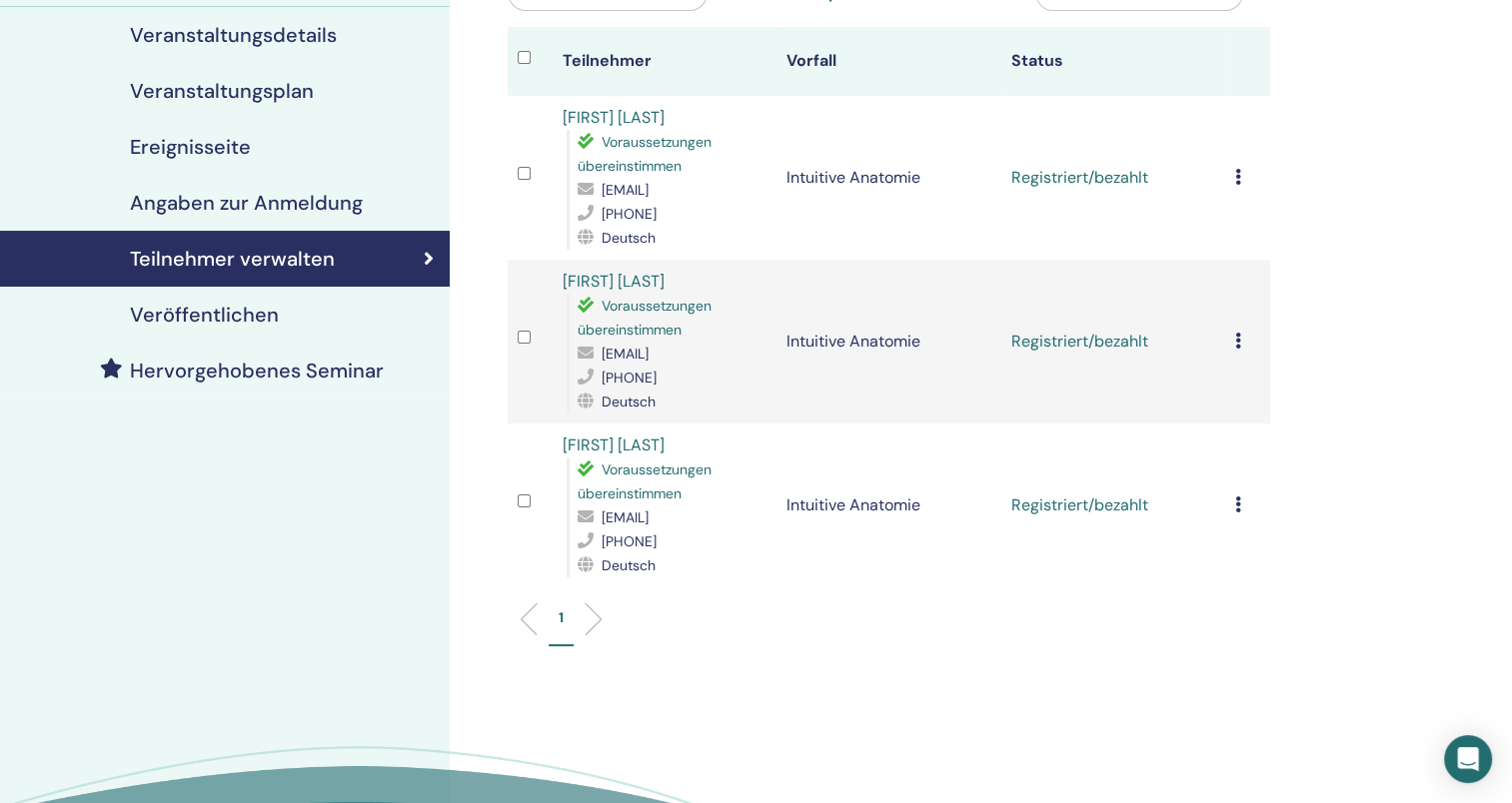 click on "Teilnehmer verwalten Massenaktionen Als CSV exportieren Teilnehmer Vorfall Status Alfred Aebischer Voraussetzungen übereinstimmen a.aebischer@retas.ch +41763682010 Deutsch Intuitive Anatomie Registriert/bezahlt Registrierung stornieren Keine automatische Zertifizierung durchführen Als bezahlt markieren Als unbezahlt markieren Als abwesend markieren Ausfüllen und bescheinigen Zertifikat herunterladen Regine Egli Voraussetzungen übereinstimmen reginezuercher@gmail.com 0793882760 Deutsch Intuitive Anatomie Registriert/bezahlt Registrierung stornieren Keine automatische Zertifizierung durchführen Als bezahlt markieren Als unbezahlt markieren Als abwesend markieren Ausfüllen und bescheinigen Zertifikat herunterladen Claudia Lüthi Voraussetzungen übereinstimmen claudia.luethi@gmx.ch +41795317359 Deutsch Intuitive Anatomie Registriert/bezahlt Registrierung stornieren Keine automatische Zertifizierung durchführen Als bezahlt markieren Als unbezahlt markieren Als abwesend markieren Ausfüllen und bescheinigen" at bounding box center (953, 390) 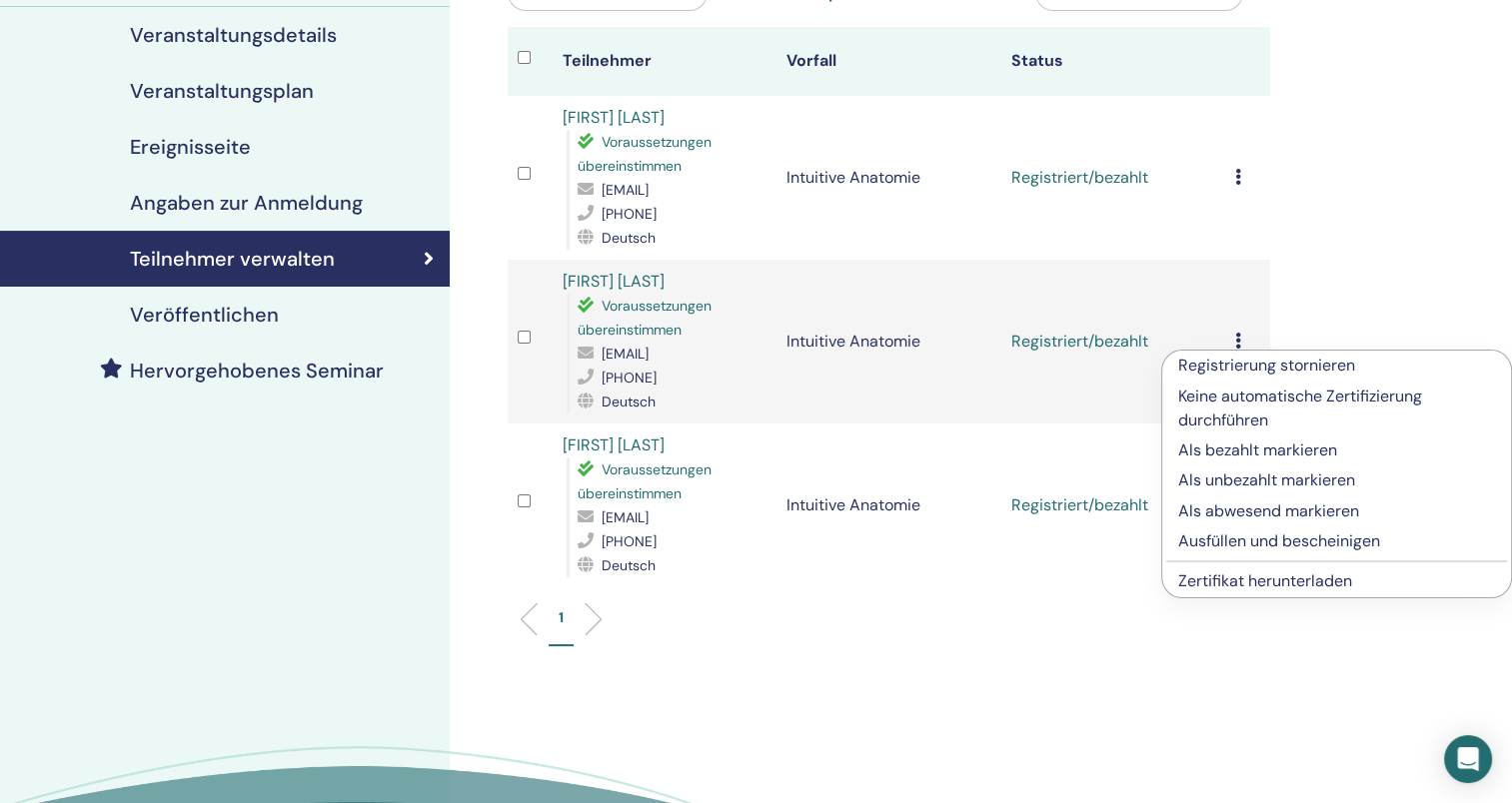 click on "Zertifikat herunterladen" at bounding box center (1265, 580) 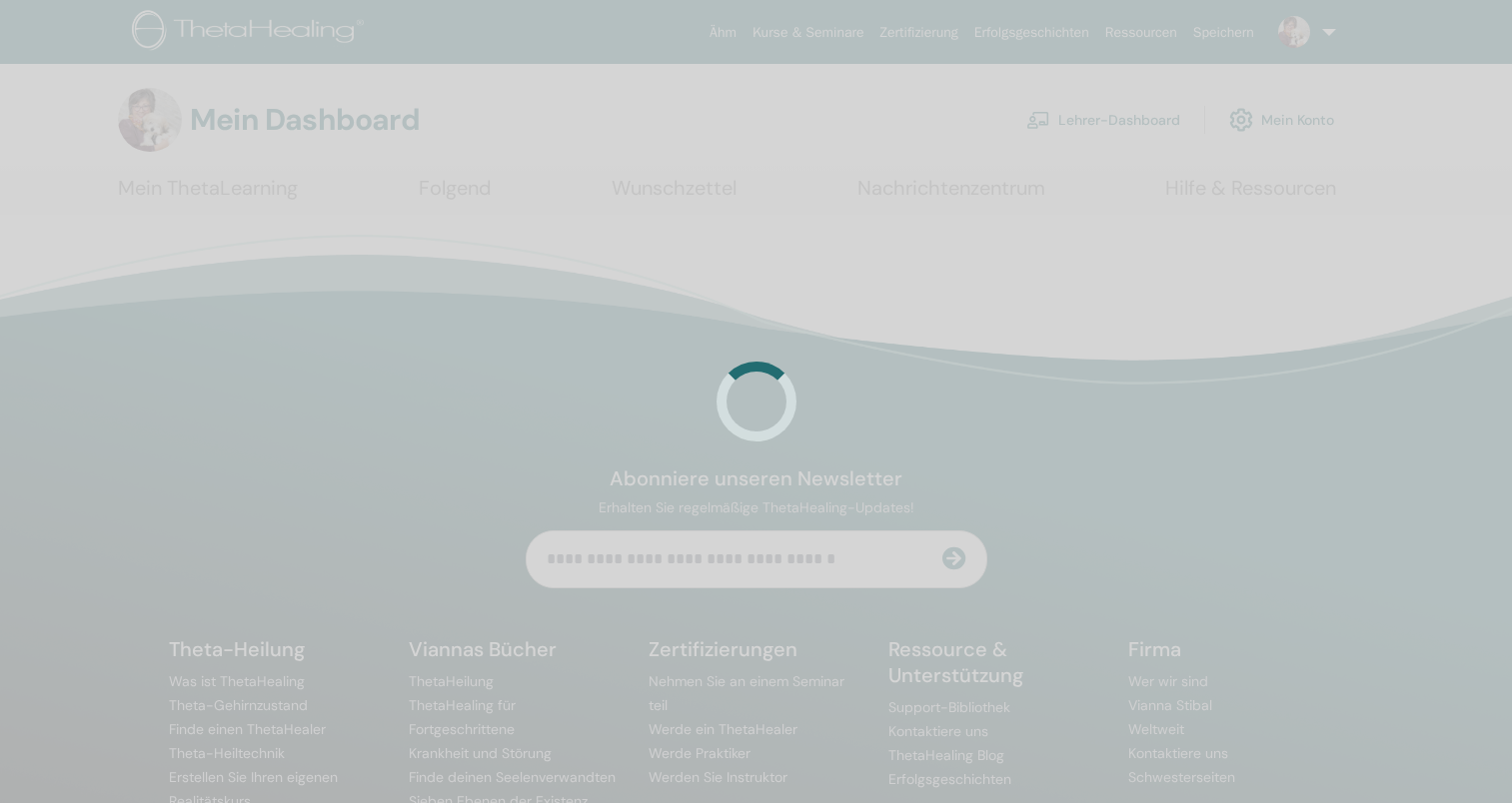 scroll, scrollTop: 0, scrollLeft: 0, axis: both 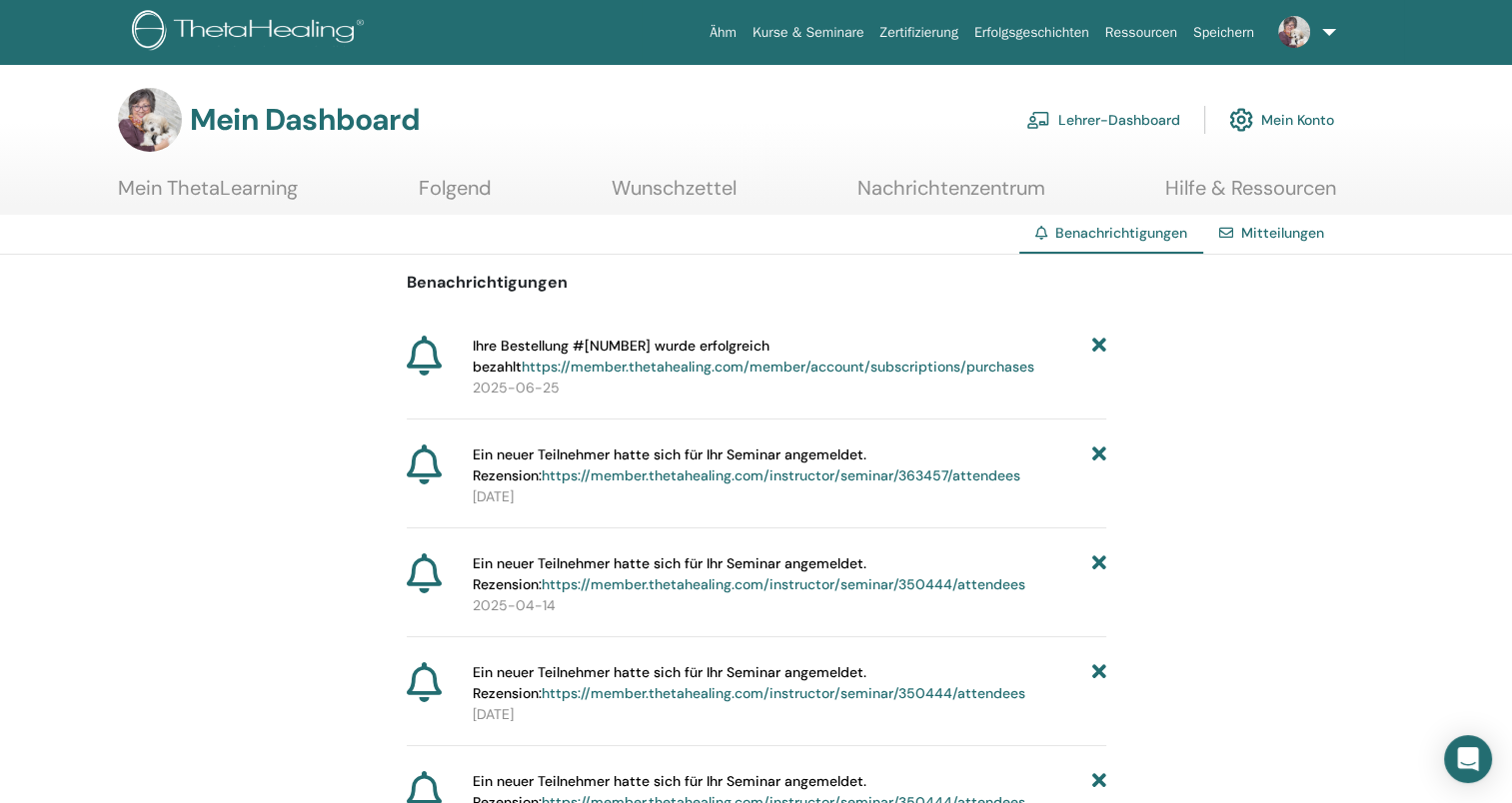 click on "https://member.thetahealing.com/instructor/seminar/350444/attendees" at bounding box center (783, 584) 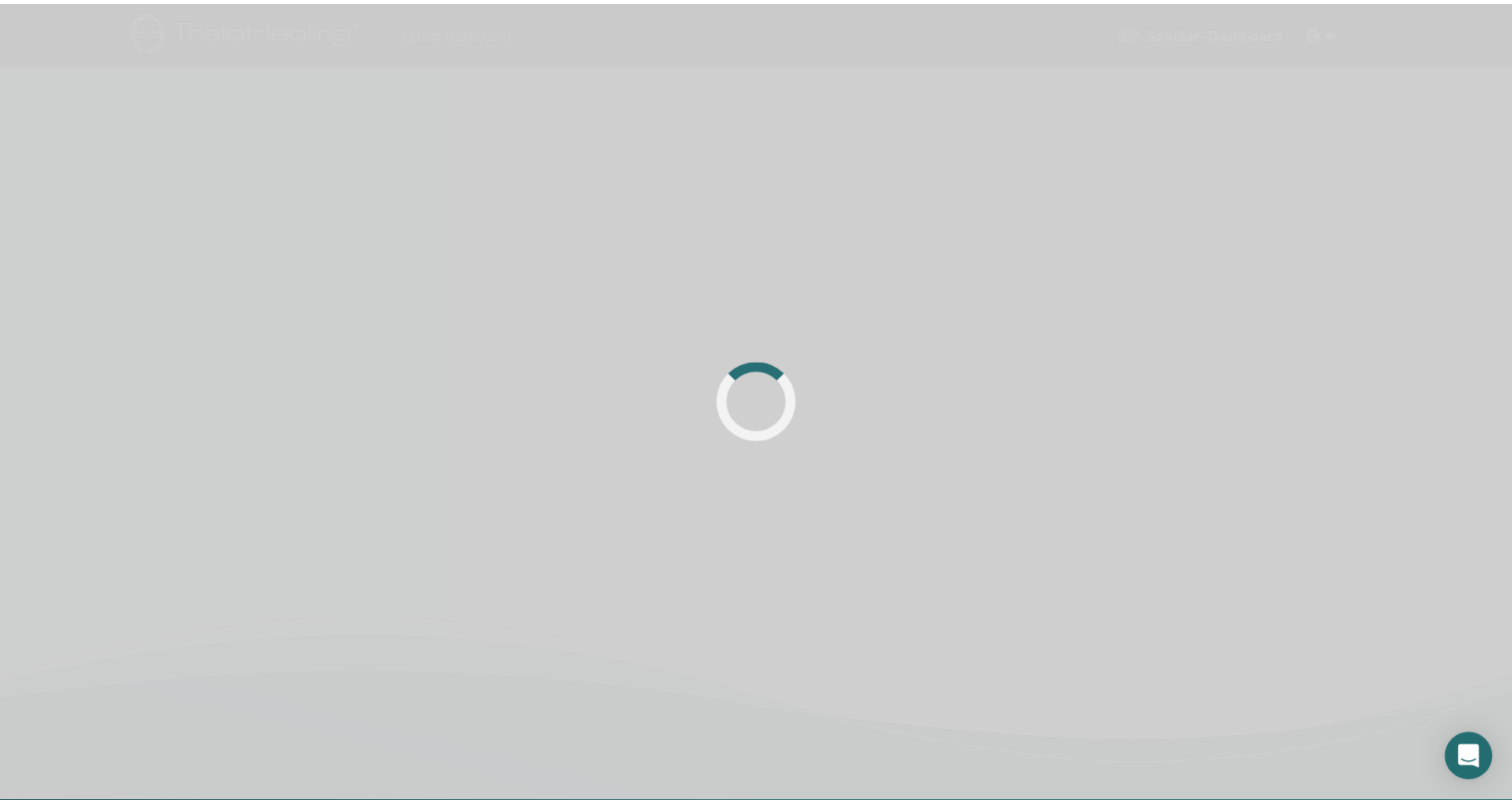 scroll, scrollTop: 0, scrollLeft: 0, axis: both 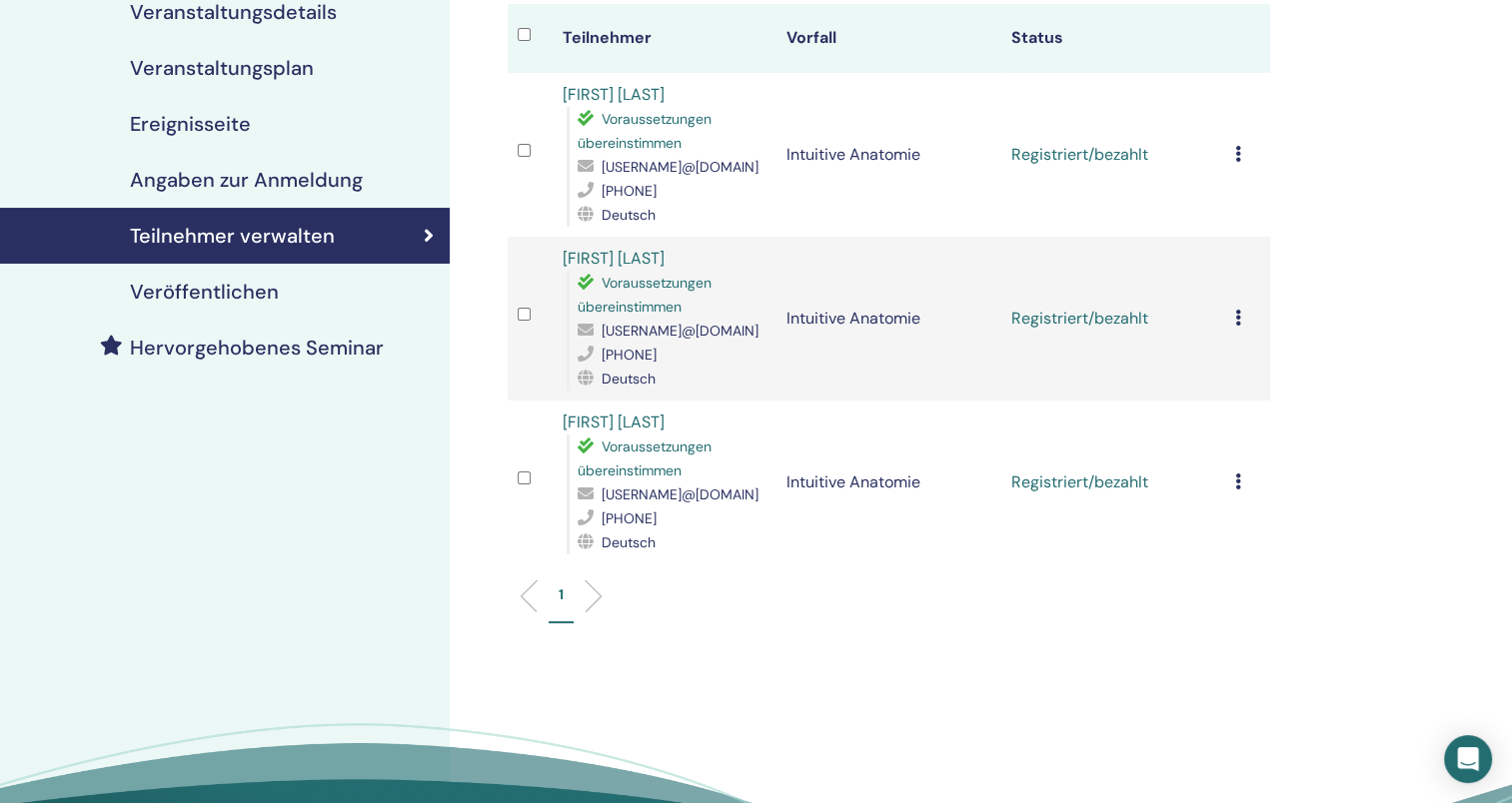 click at bounding box center (1238, 481) 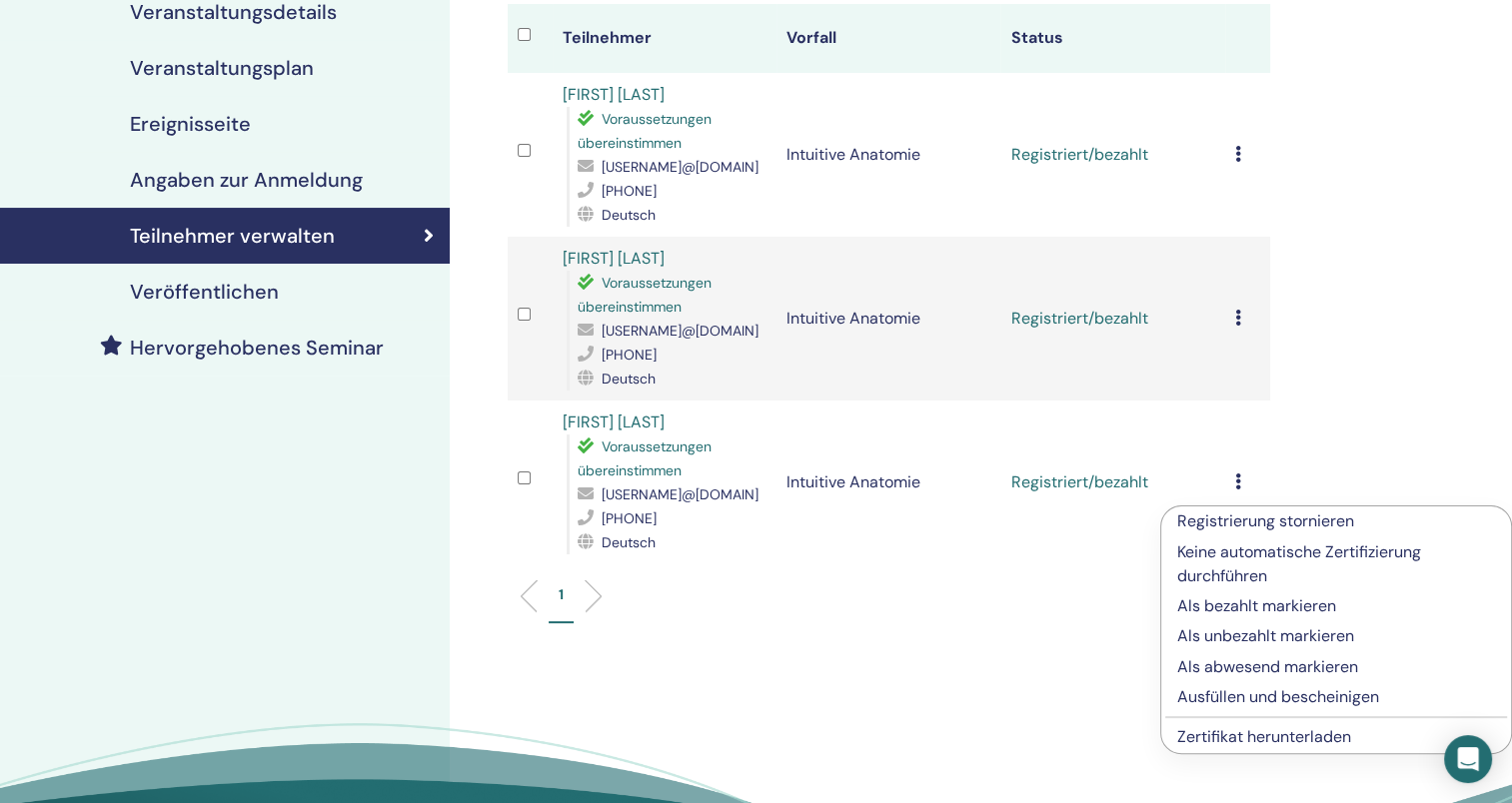 click on "Zertifikat herunterladen" at bounding box center (1264, 736) 